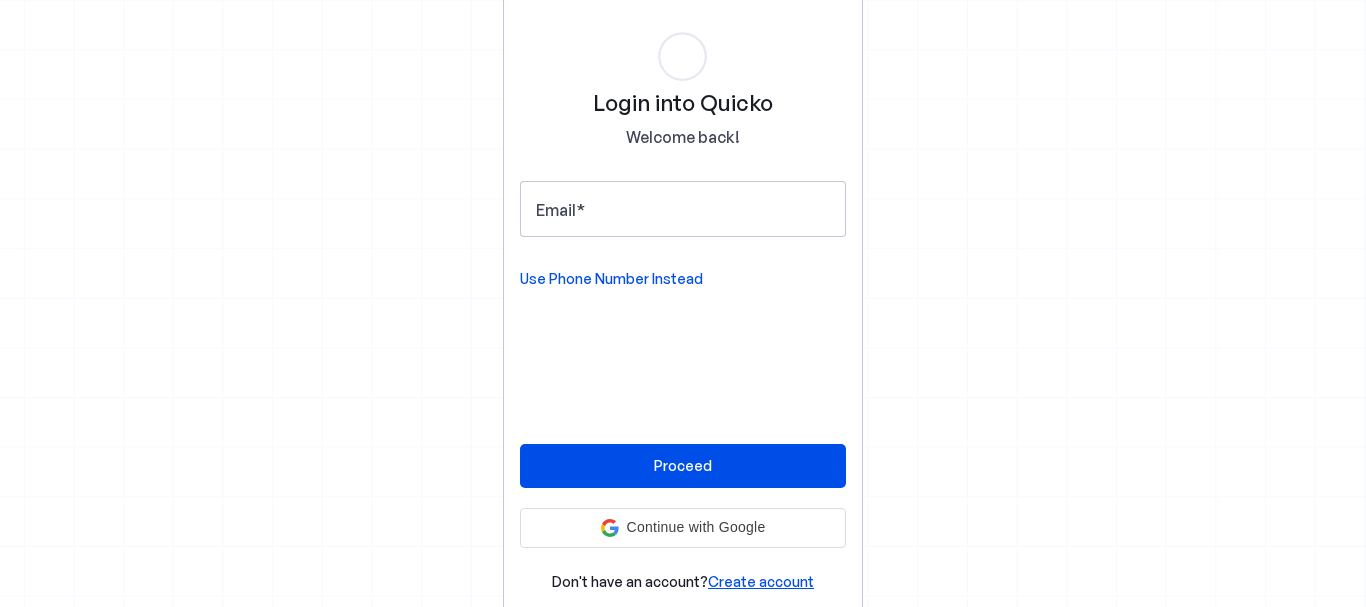scroll, scrollTop: 0, scrollLeft: 0, axis: both 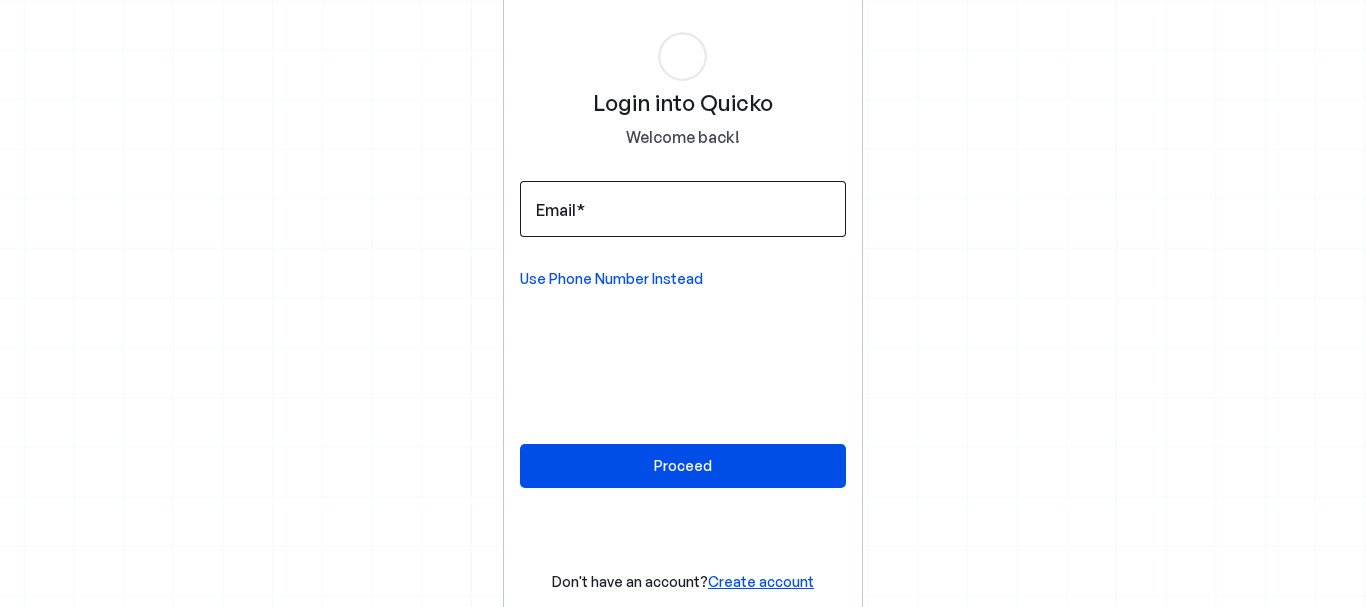 click at bounding box center [683, 209] 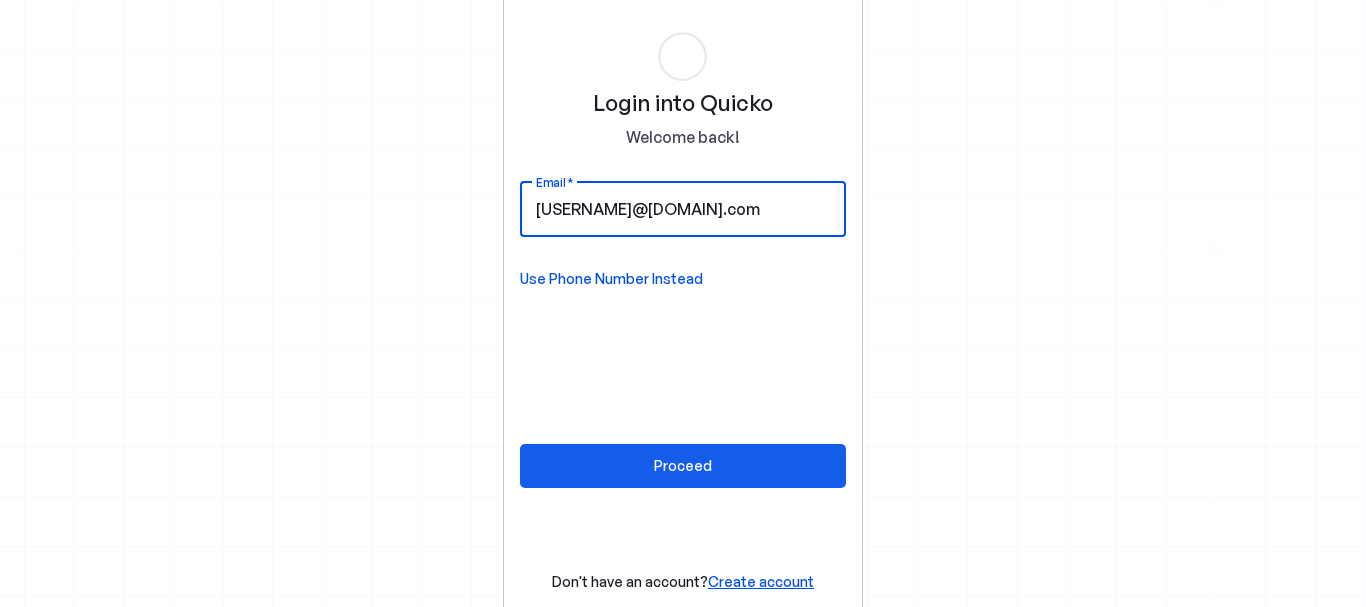 type on "[USERNAME]@[DOMAIN].com" 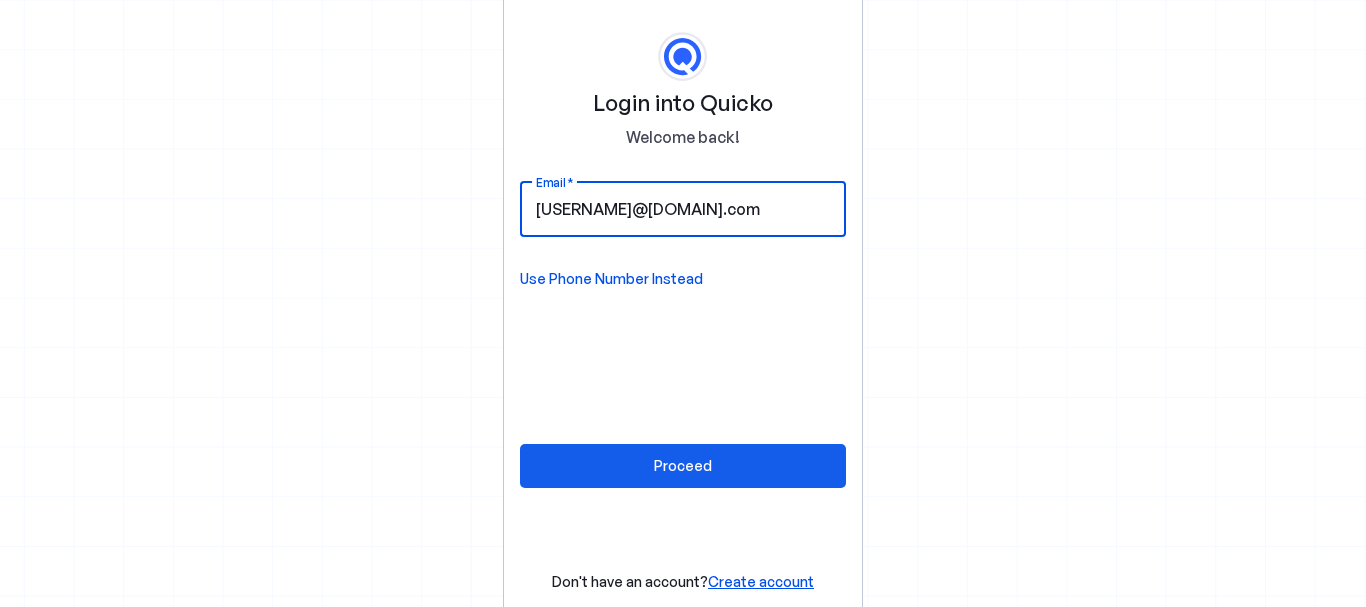 click on "Proceed" at bounding box center [683, 465] 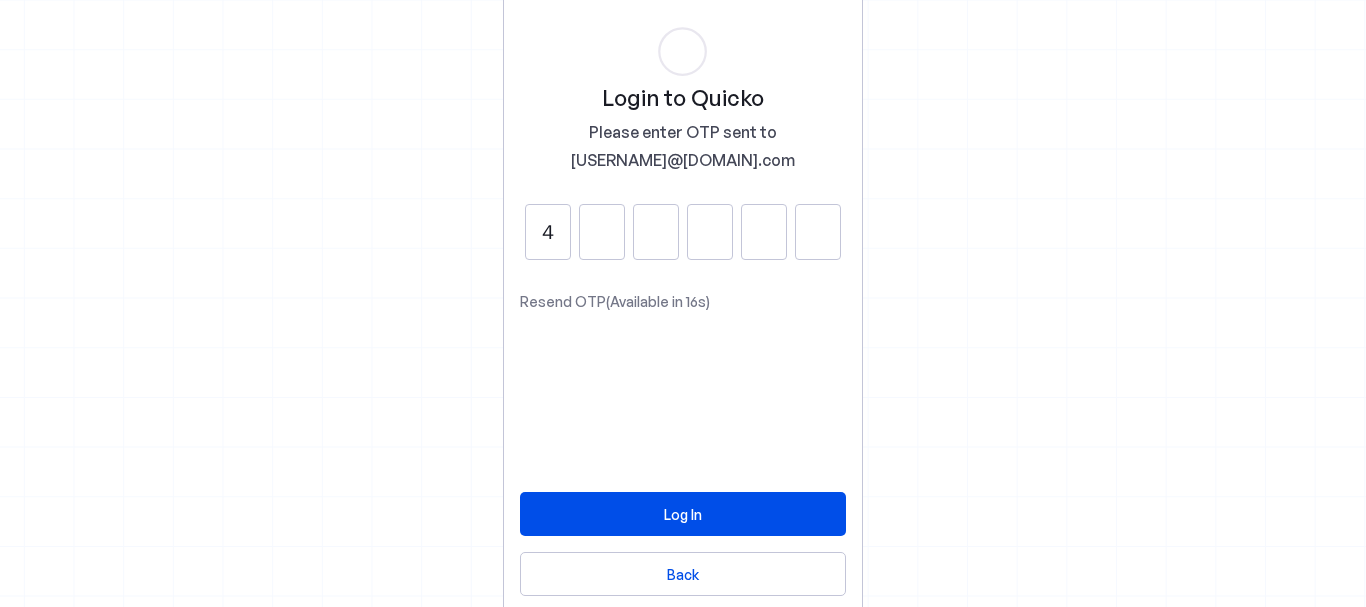 type on "4" 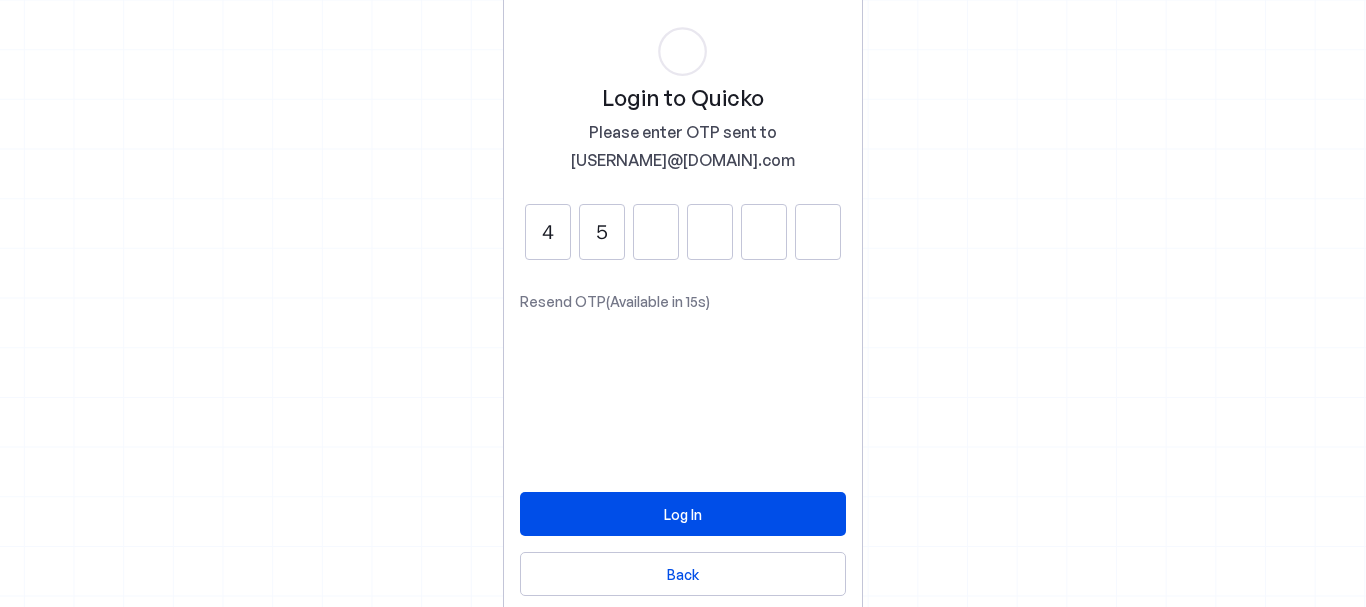 type on "5" 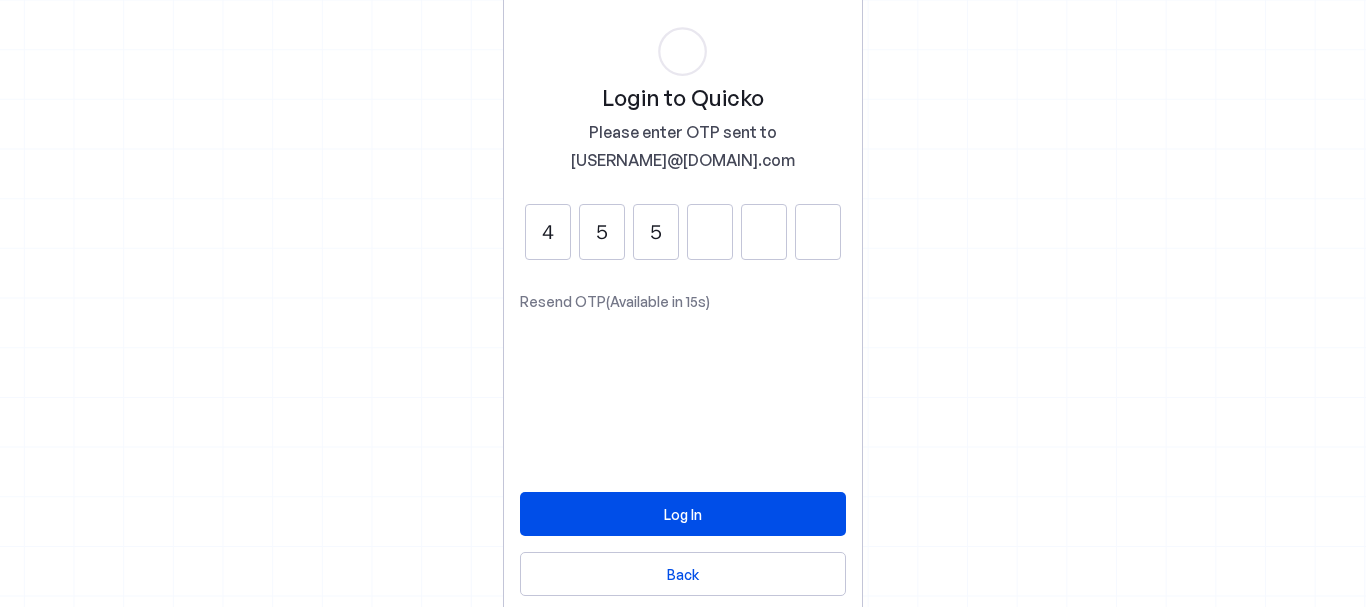 type on "5" 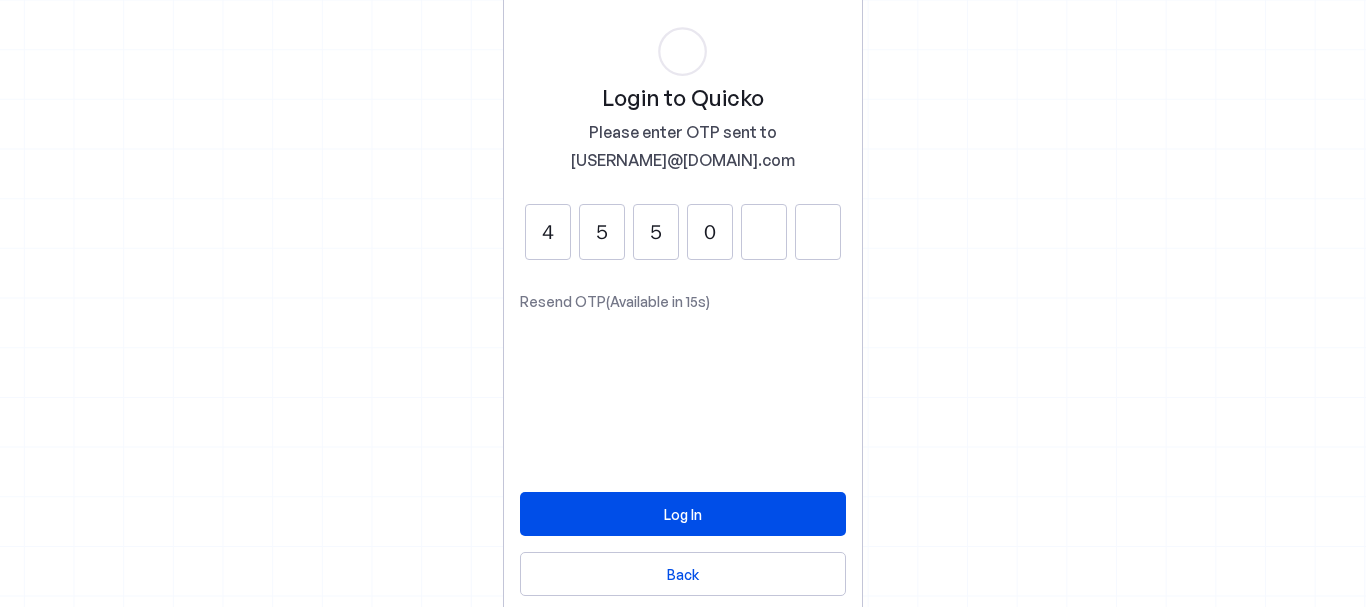 type on "0" 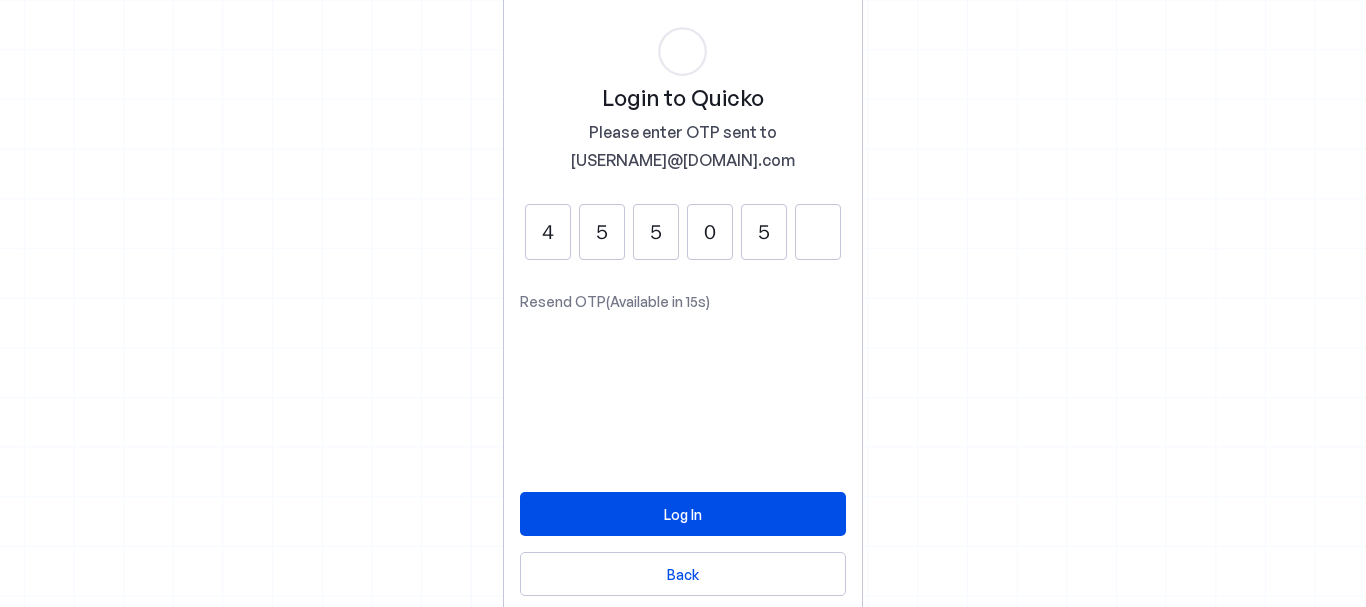 type on "5" 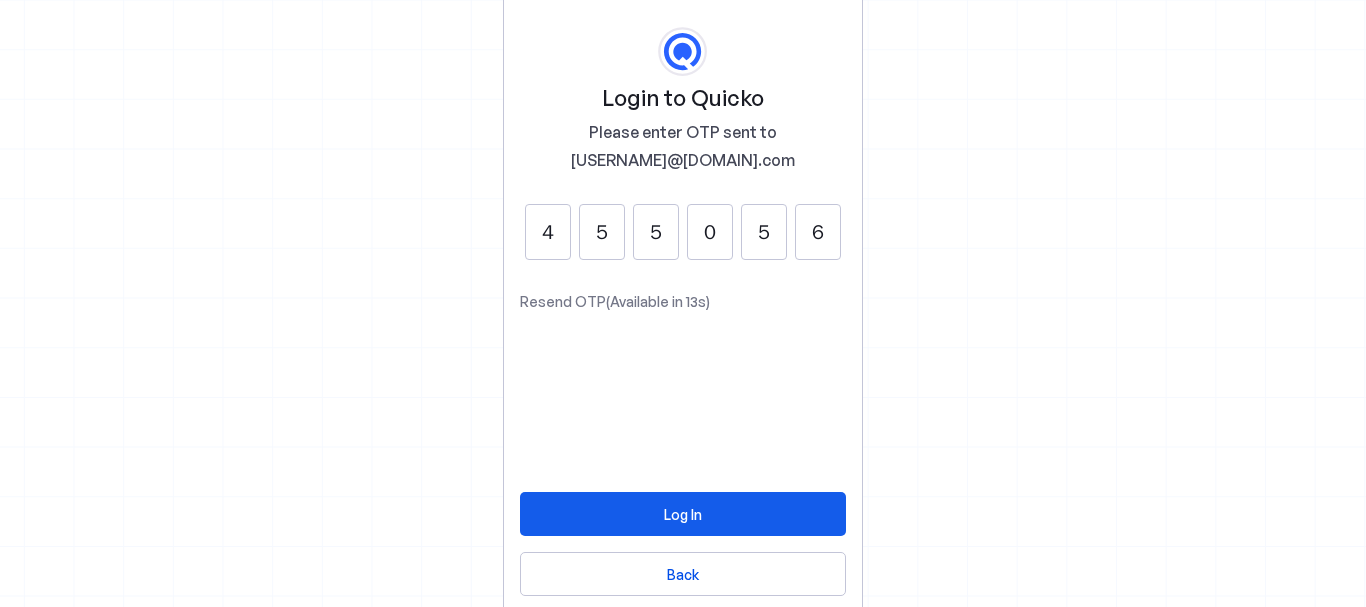 type on "6" 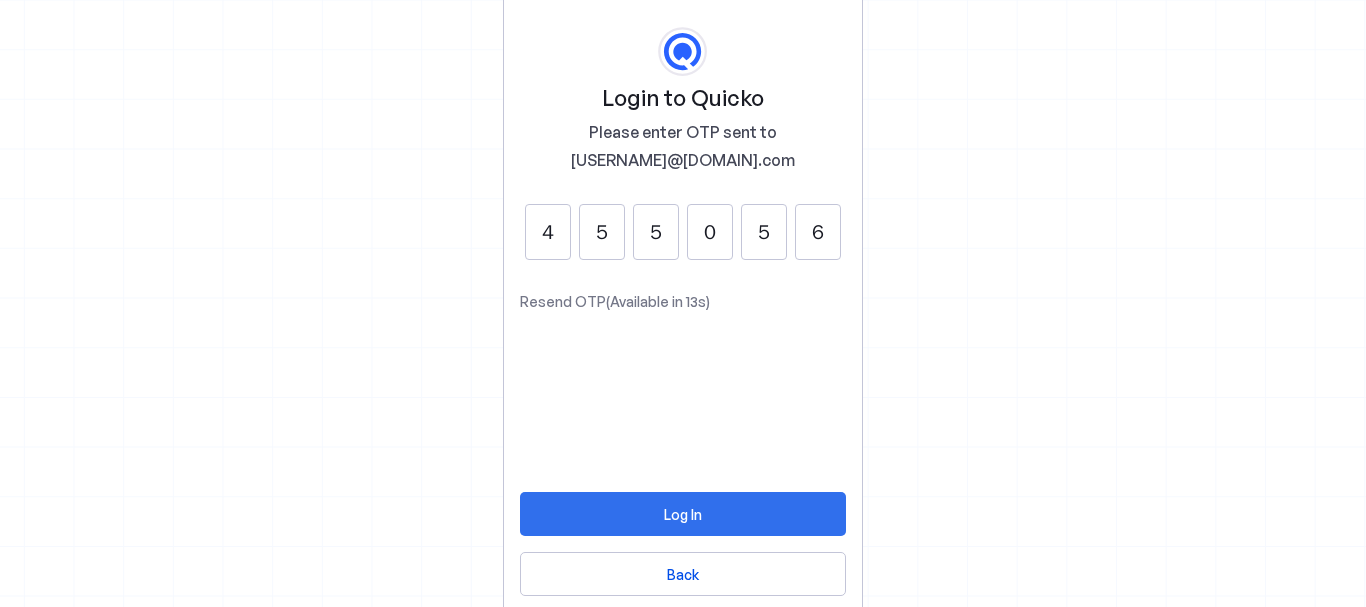 click at bounding box center (683, 514) 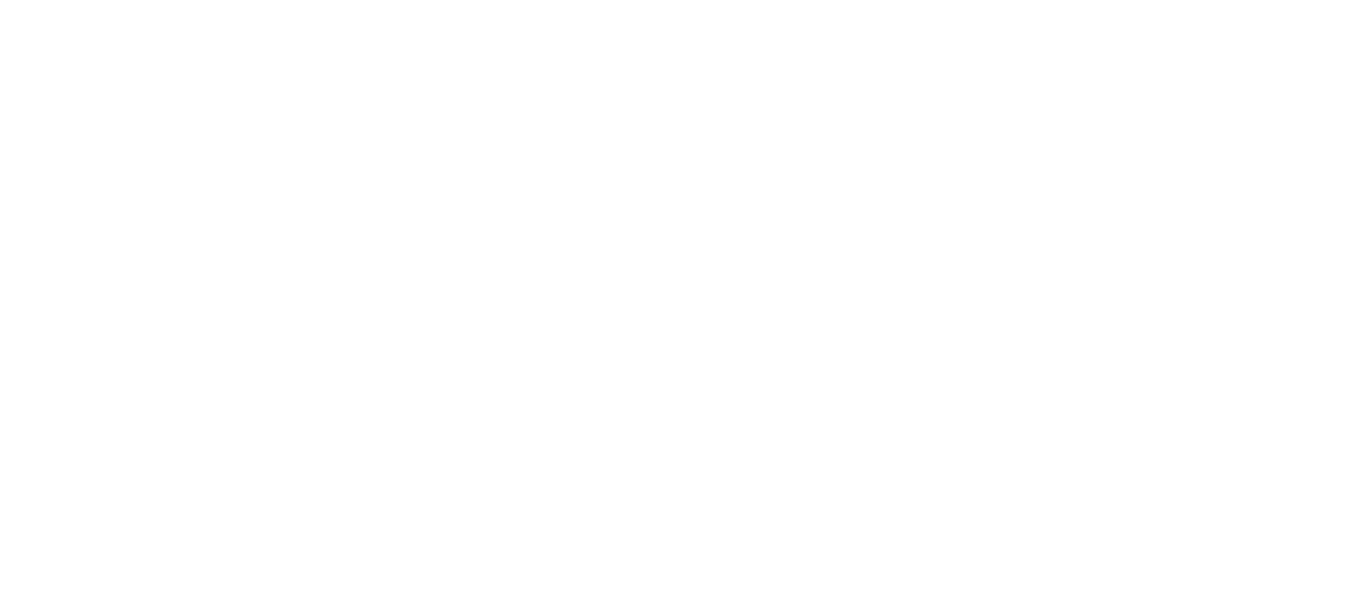 scroll, scrollTop: 0, scrollLeft: 0, axis: both 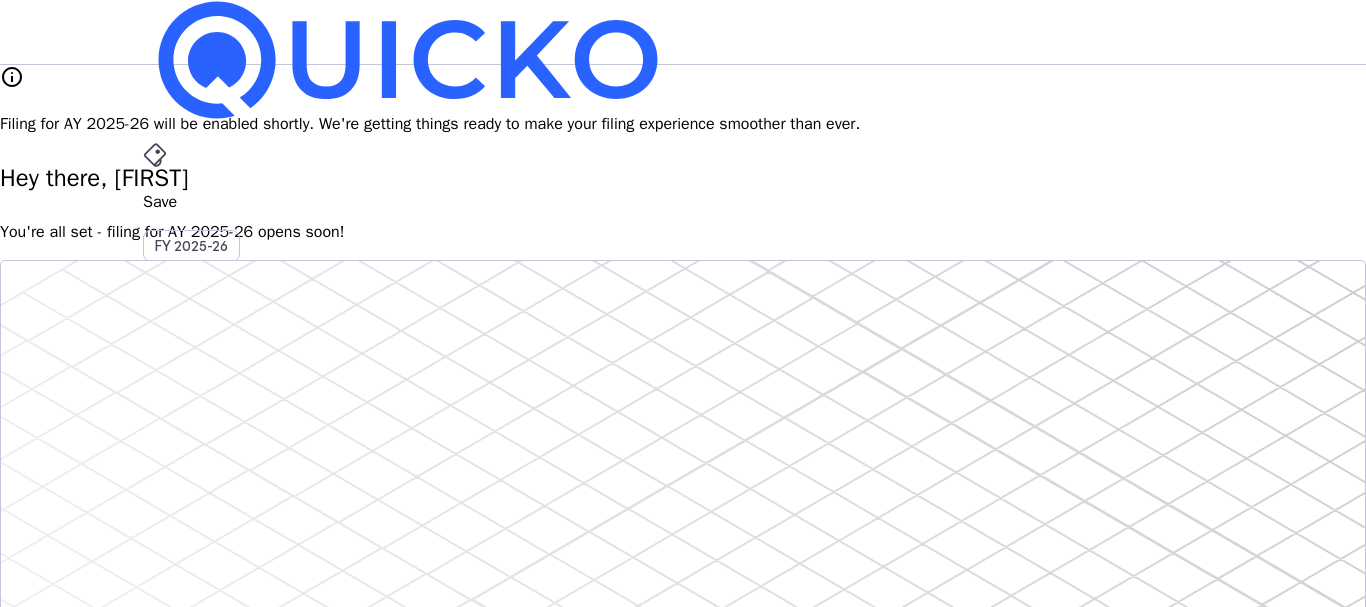 click at bounding box center (195, 623) 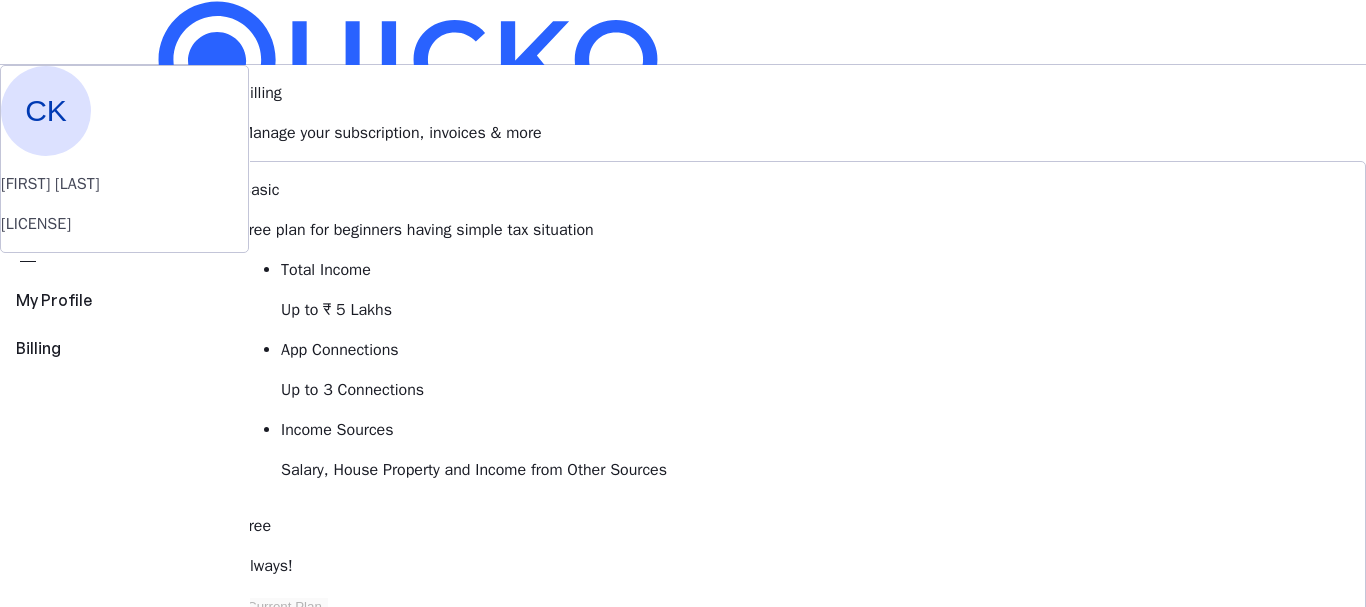 type 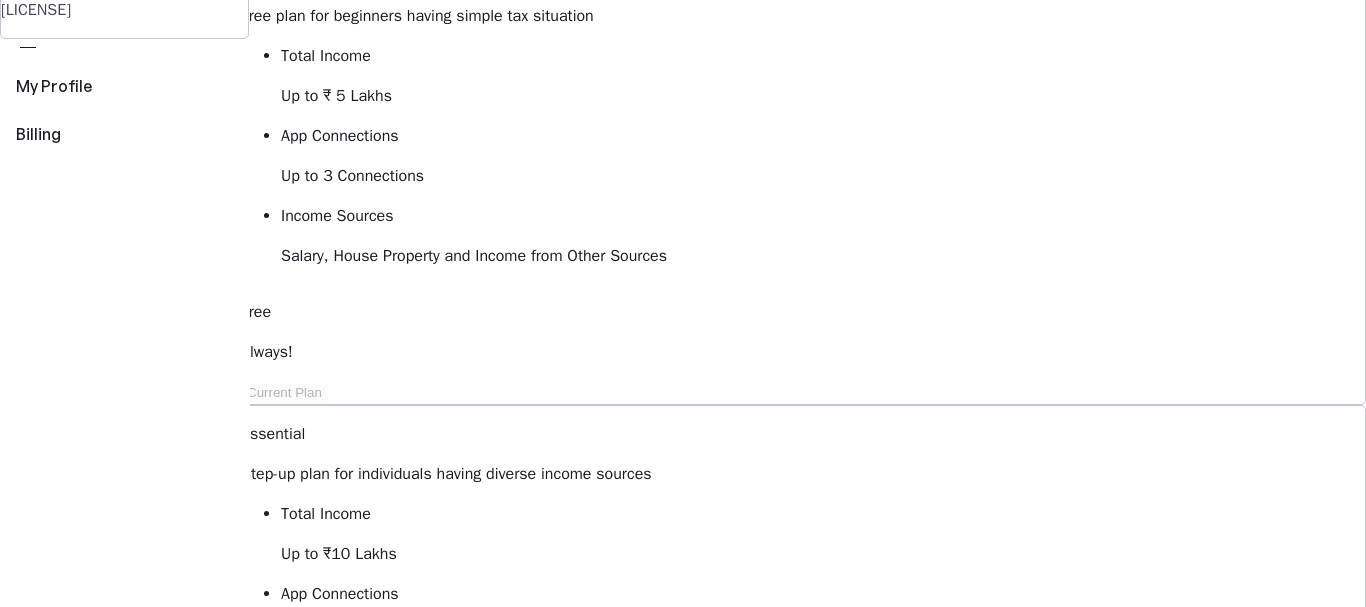 scroll, scrollTop: 0, scrollLeft: 0, axis: both 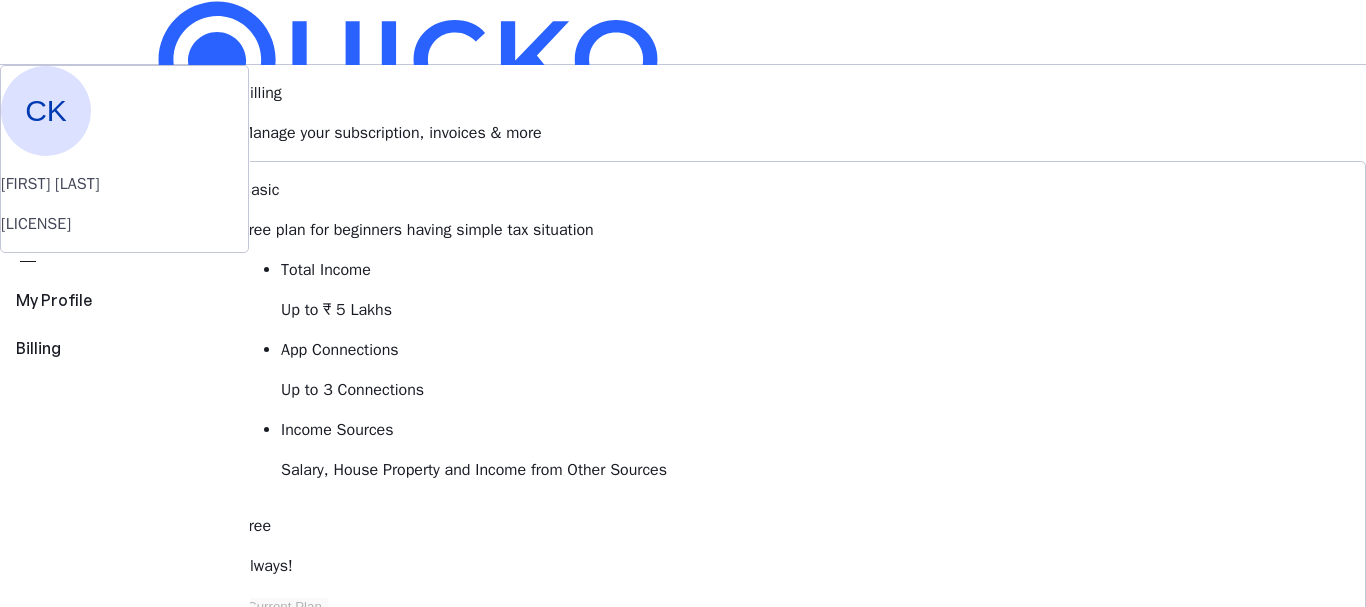 click on "CK" at bounding box center [159, 587] 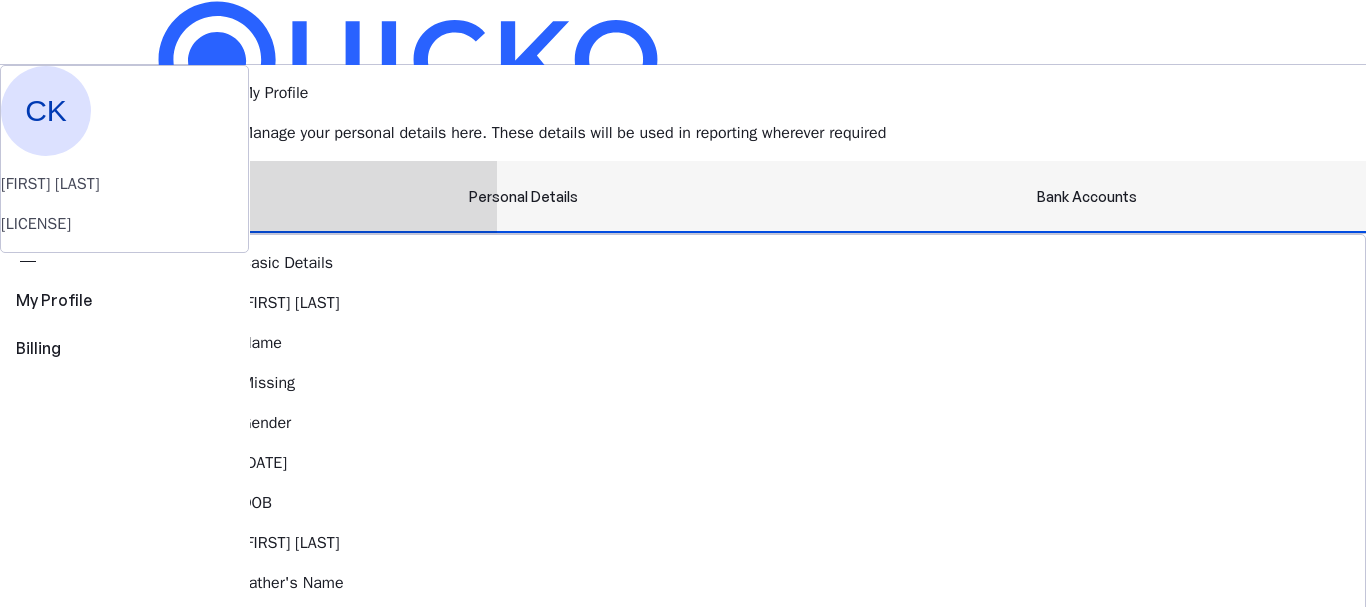 click on "Bank Accounts" at bounding box center [1087, 197] 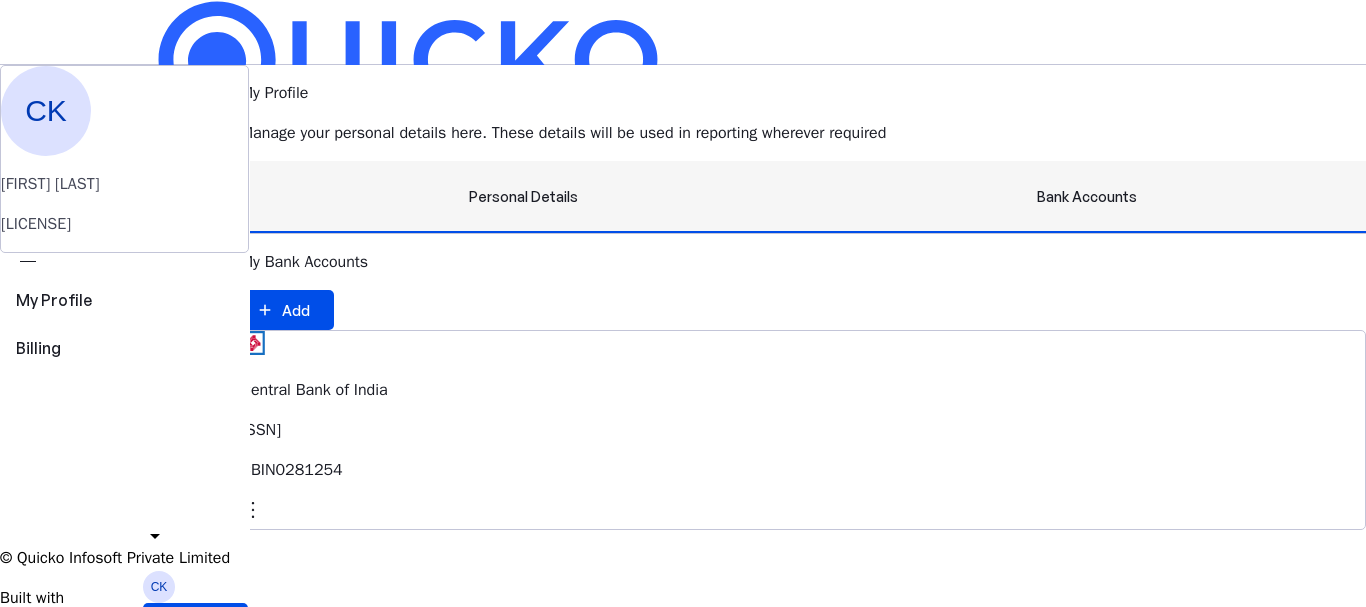 click on "Personal Details" at bounding box center (523, 197) 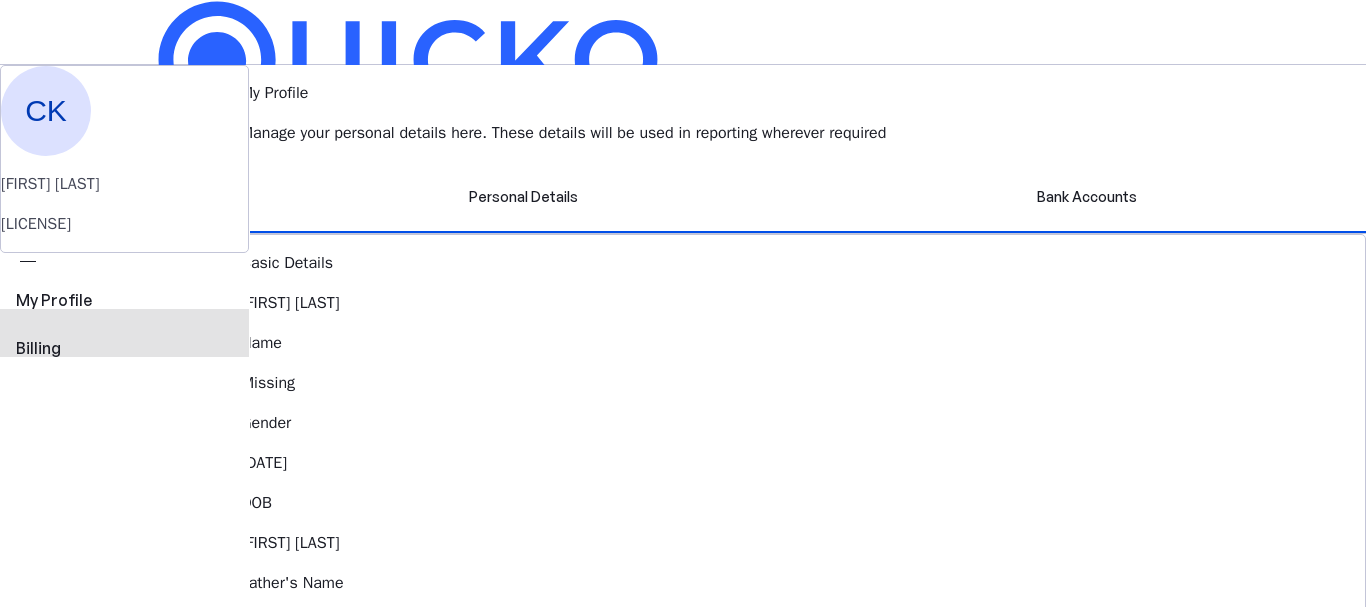 click on "Billing" at bounding box center (124, 348) 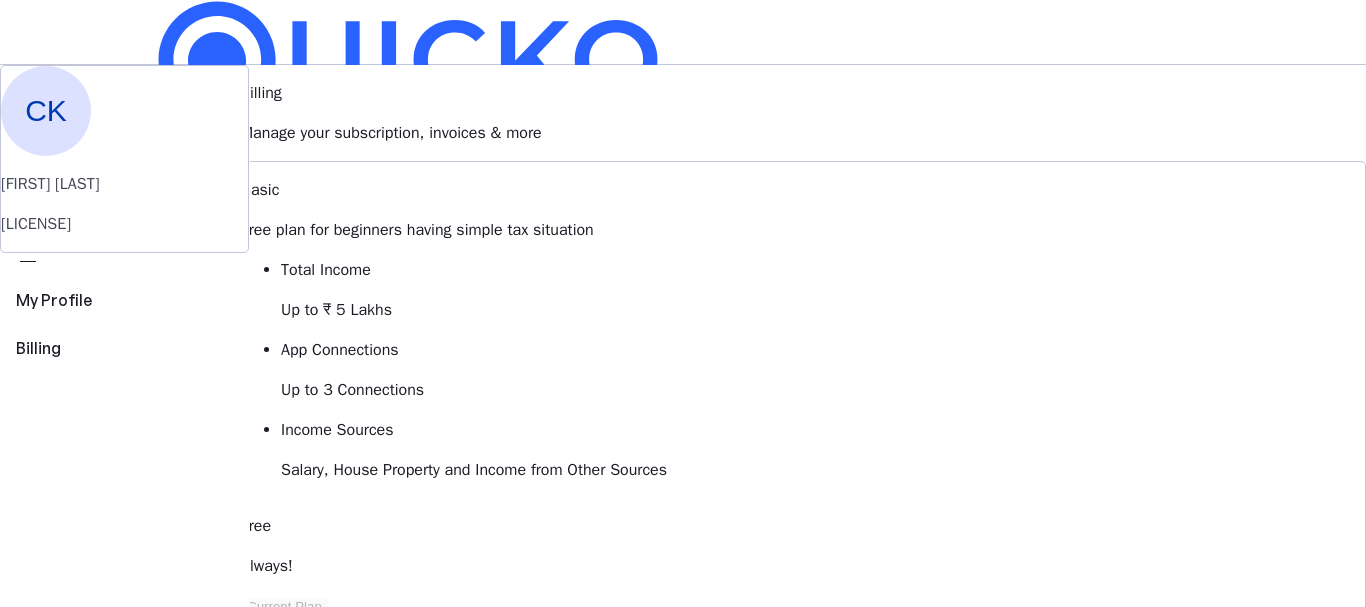 click on "File" at bounding box center [683, 408] 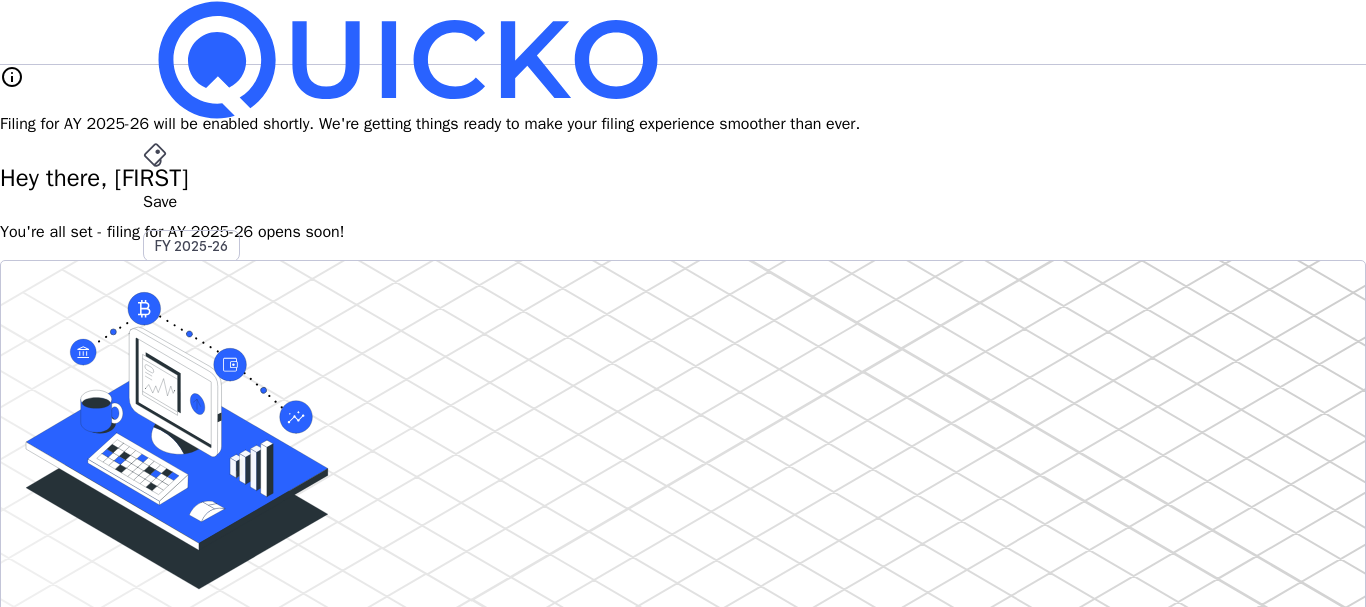 type 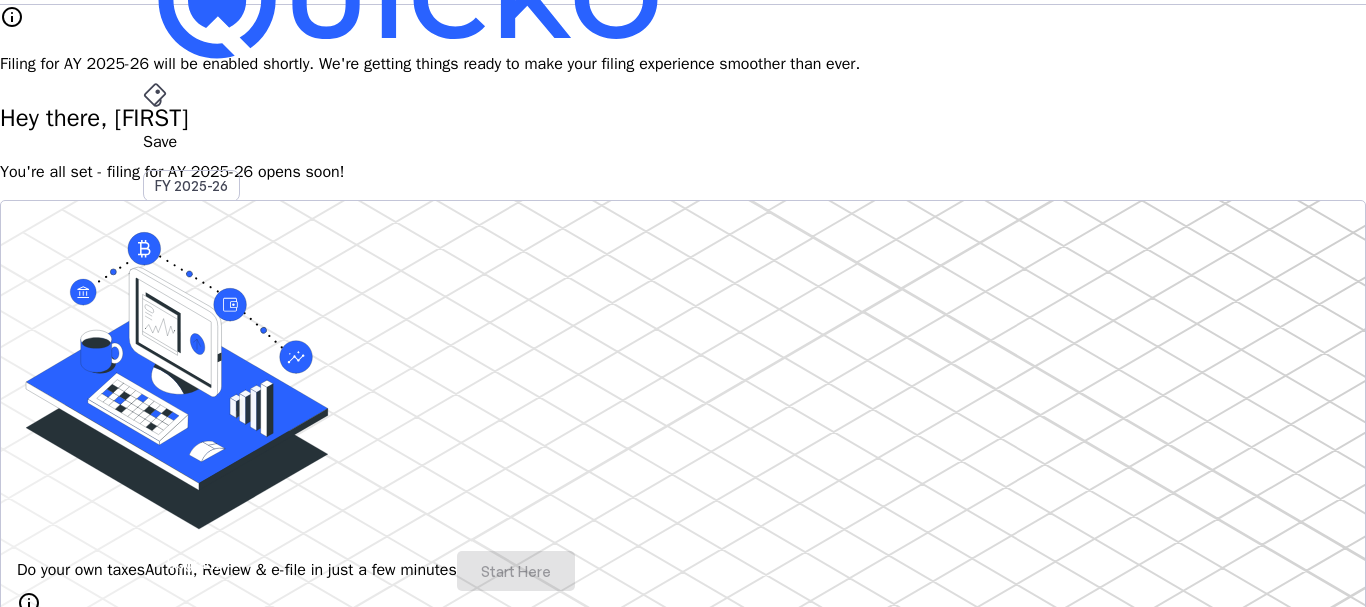 scroll, scrollTop: 0, scrollLeft: 0, axis: both 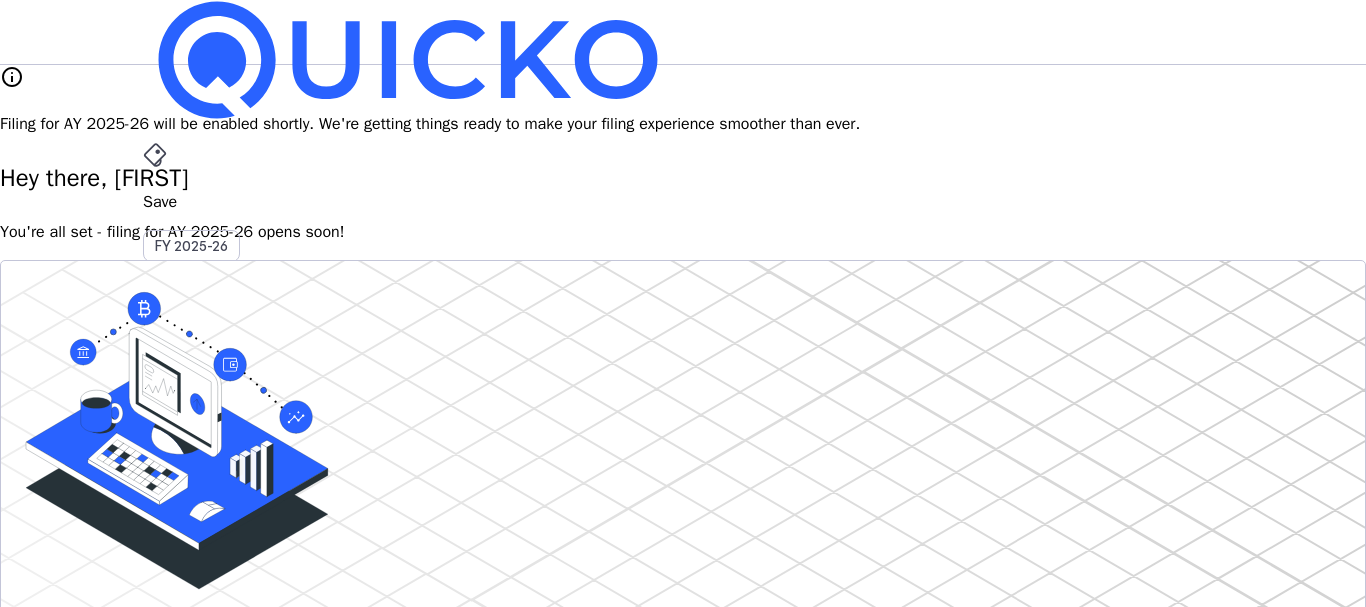 click on "More" at bounding box center [683, 496] 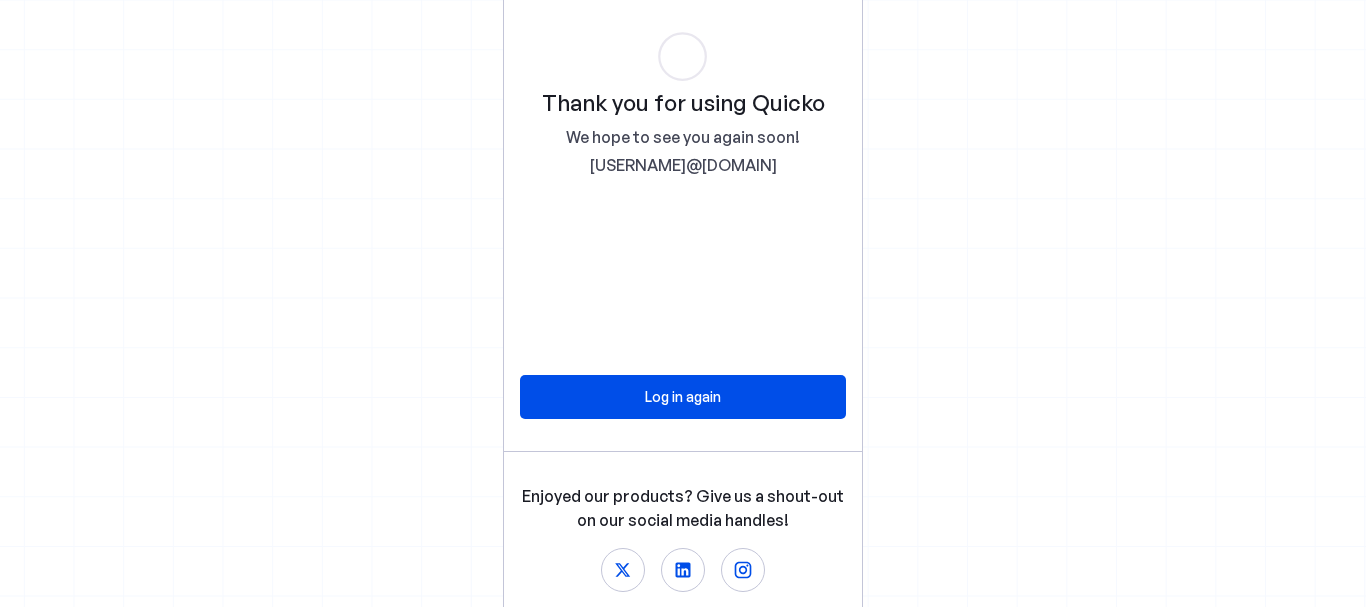 scroll, scrollTop: 0, scrollLeft: 0, axis: both 